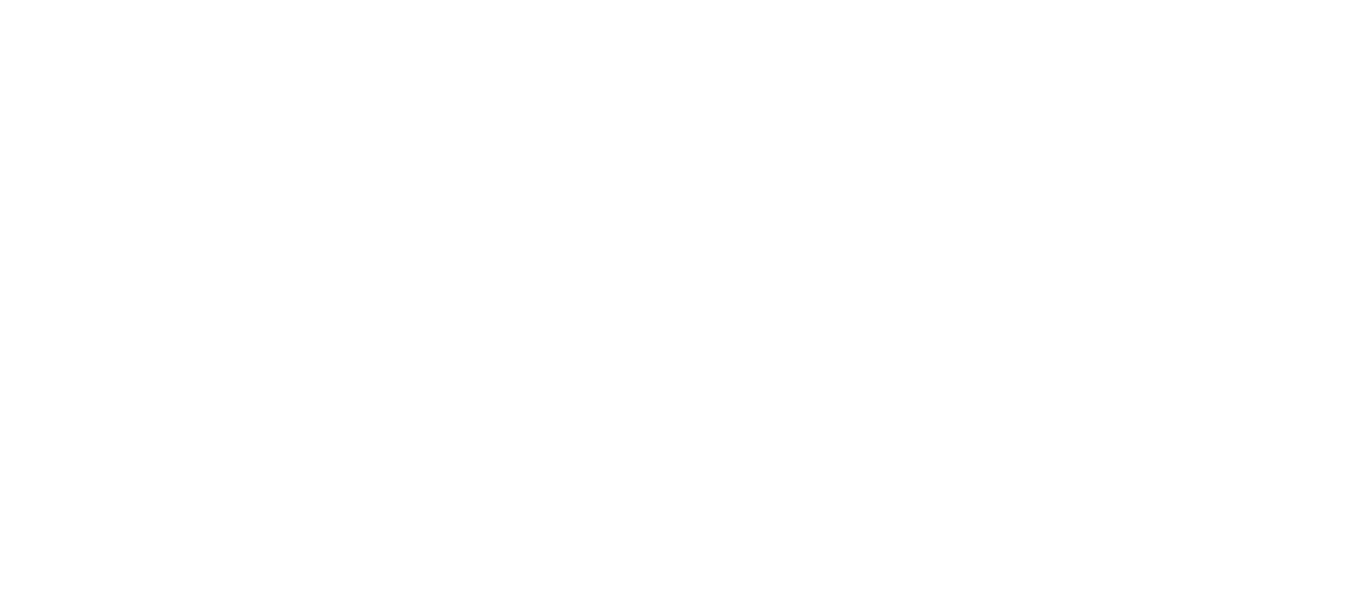 scroll, scrollTop: 0, scrollLeft: 0, axis: both 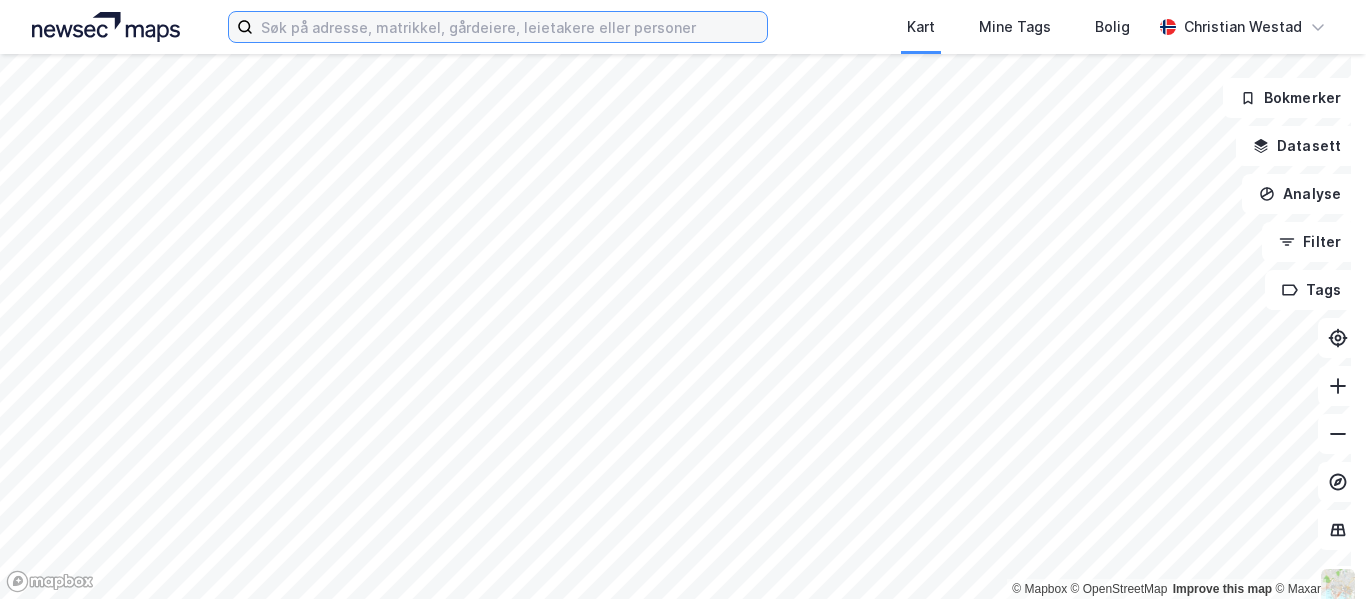 click at bounding box center (509, 27) 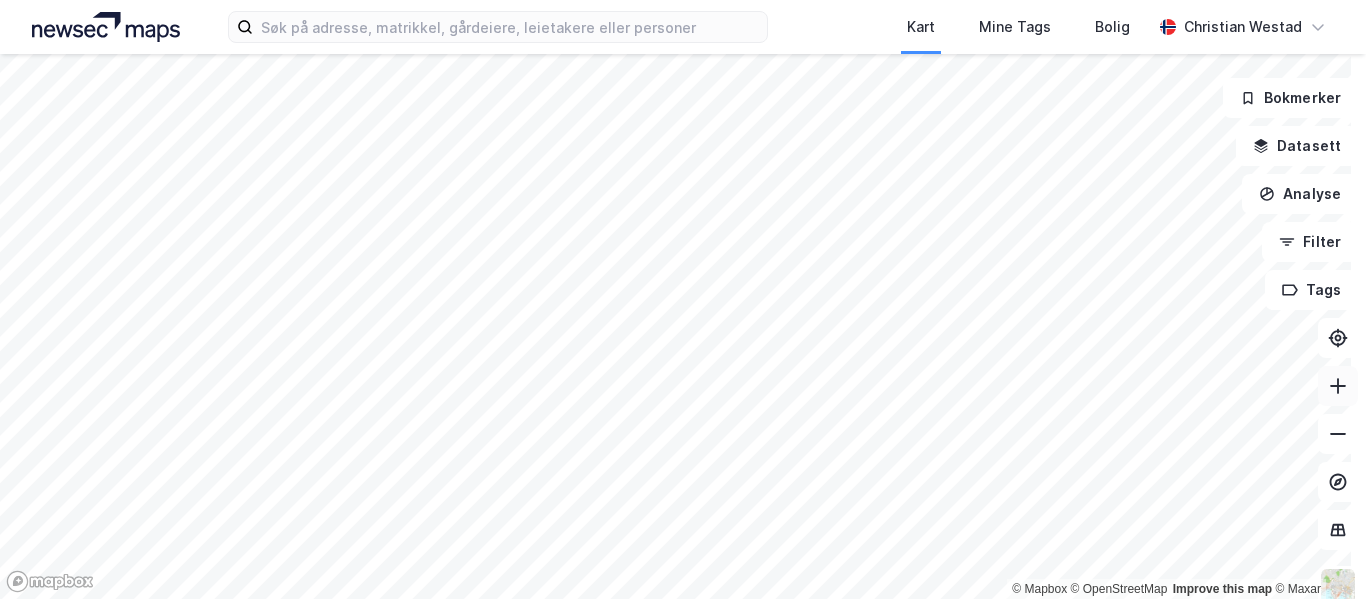click at bounding box center (1338, 386) 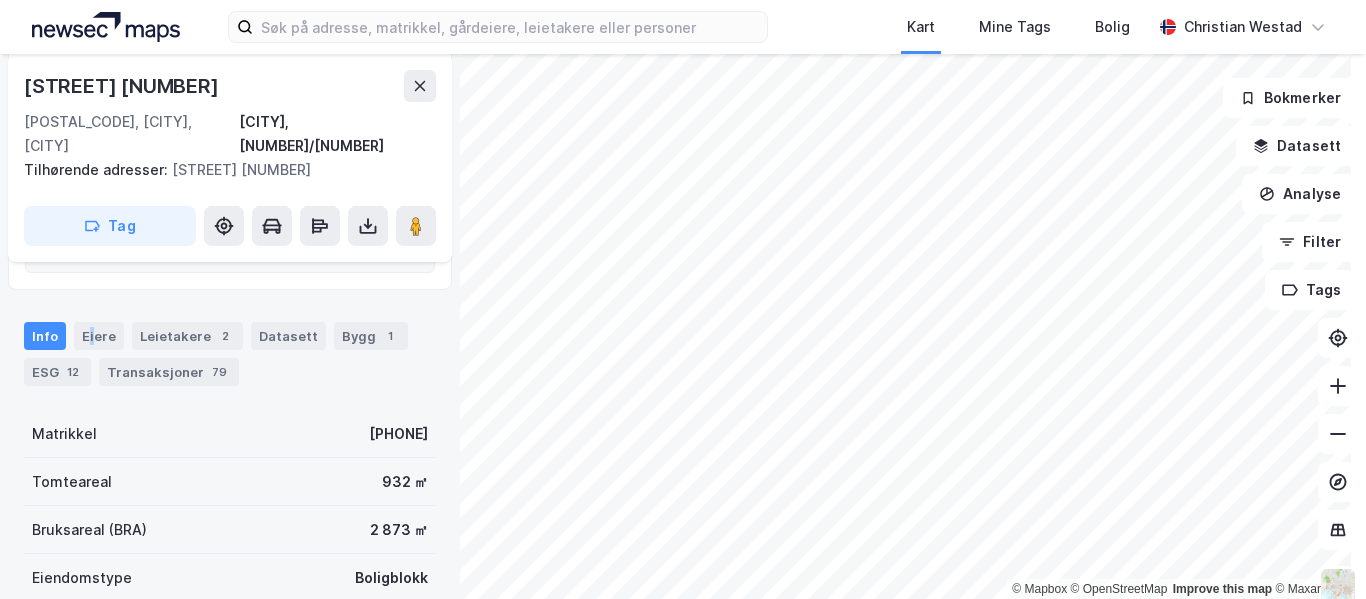 drag, startPoint x: 89, startPoint y: 319, endPoint x: 103, endPoint y: 325, distance: 15.231546 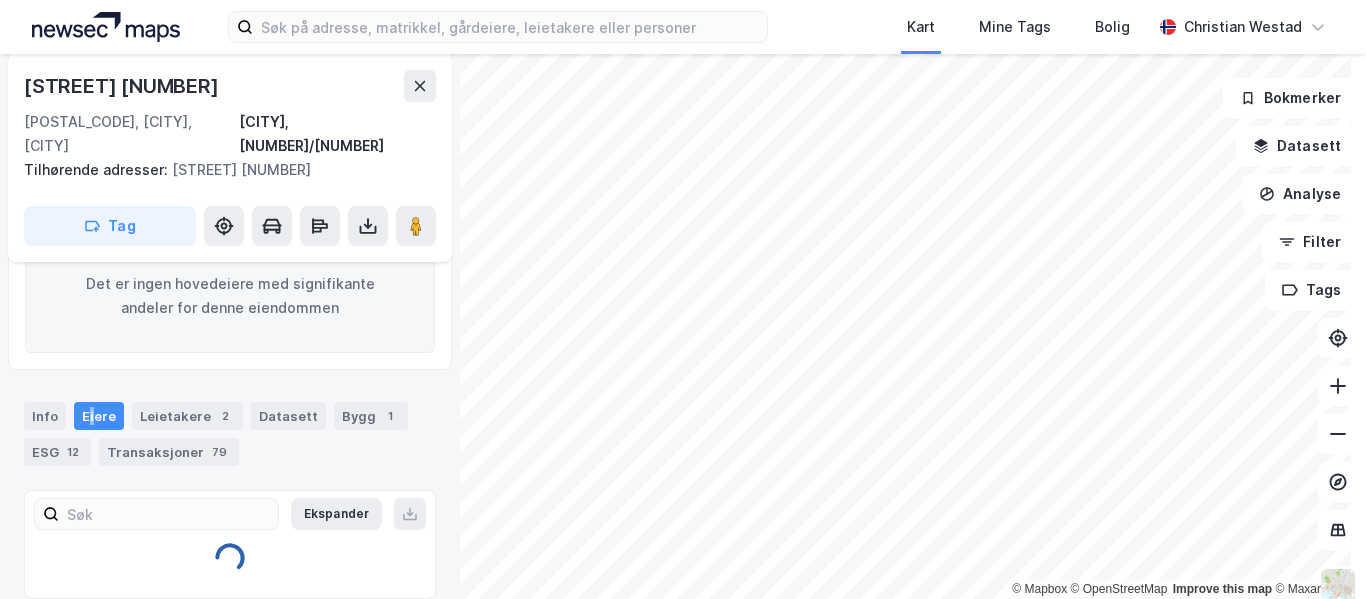 scroll, scrollTop: 391, scrollLeft: 0, axis: vertical 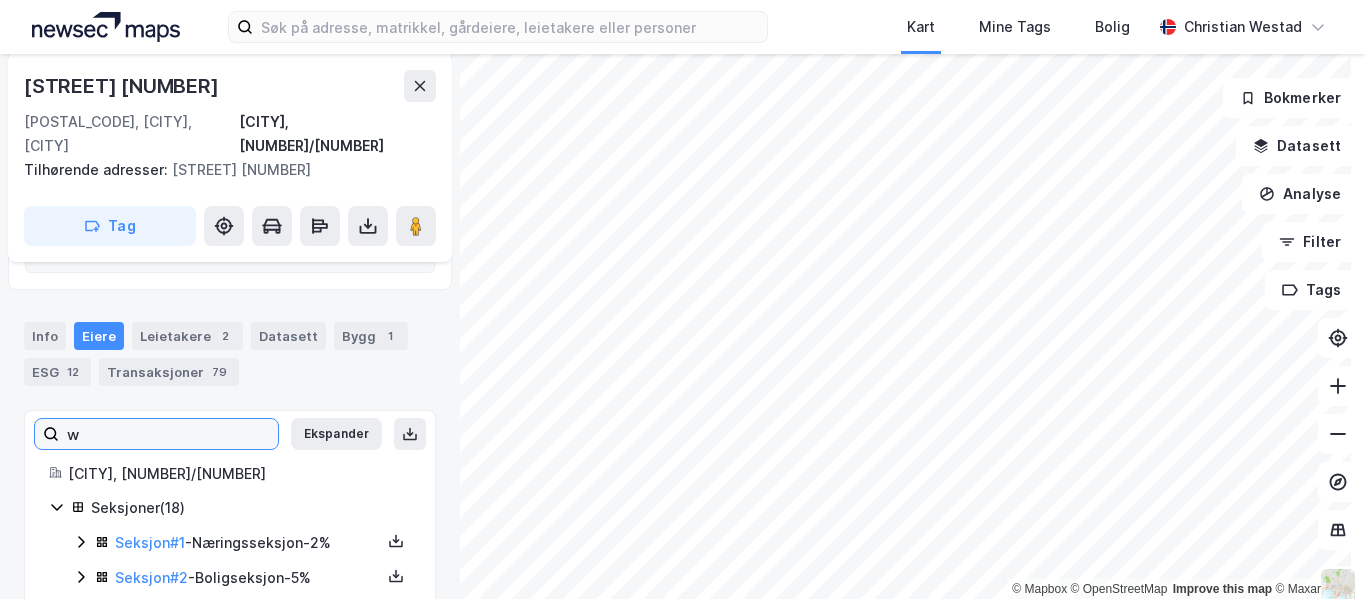 click on "12 Sections - [CITY], [NUMBER]/[NUMBER]" at bounding box center (230, 736) 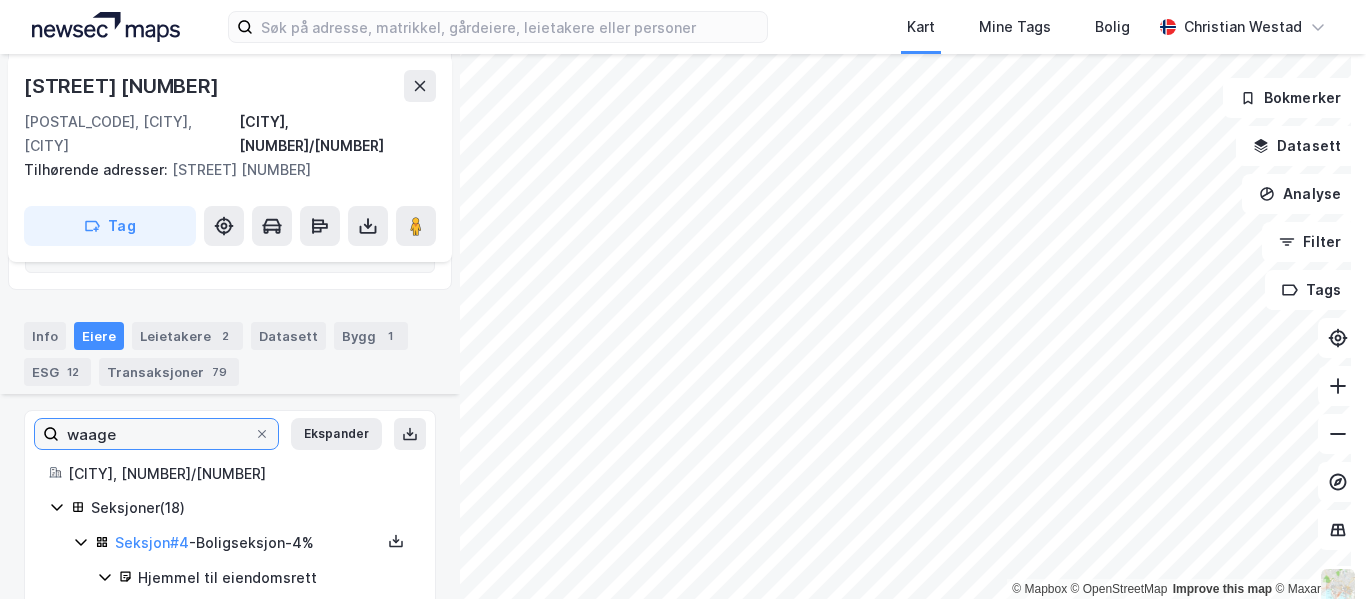 scroll, scrollTop: 441, scrollLeft: 0, axis: vertical 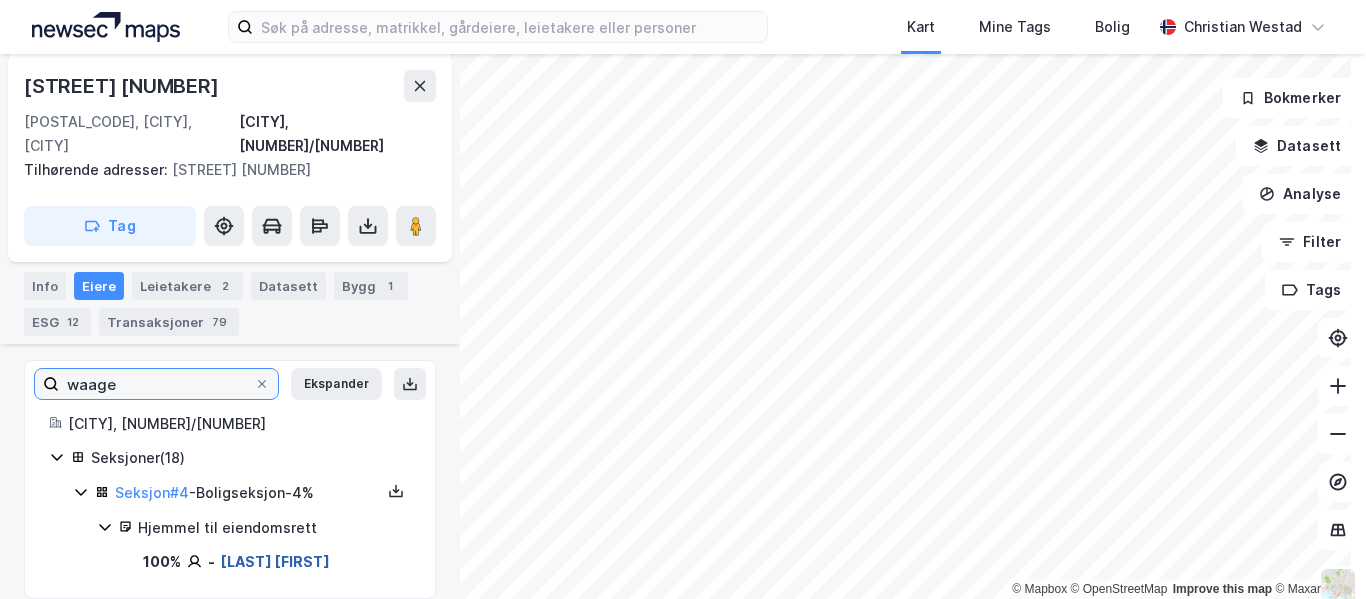type on "waage" 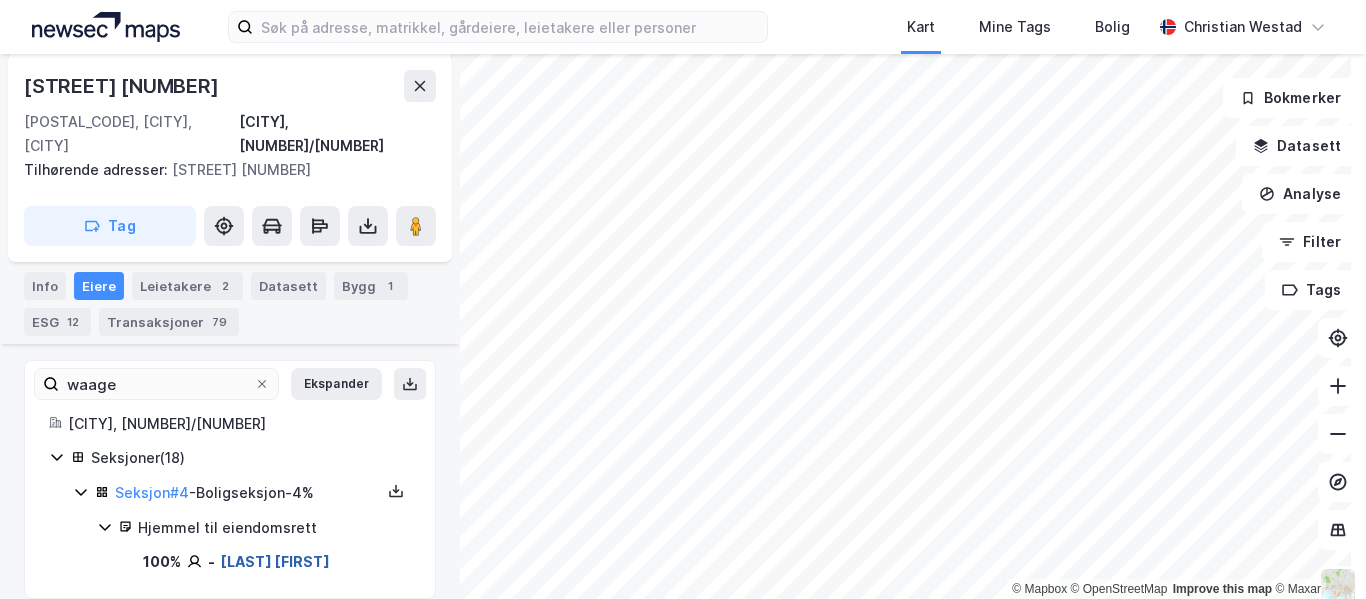 click on "[LAST] [FIRST]" at bounding box center (275, 561) 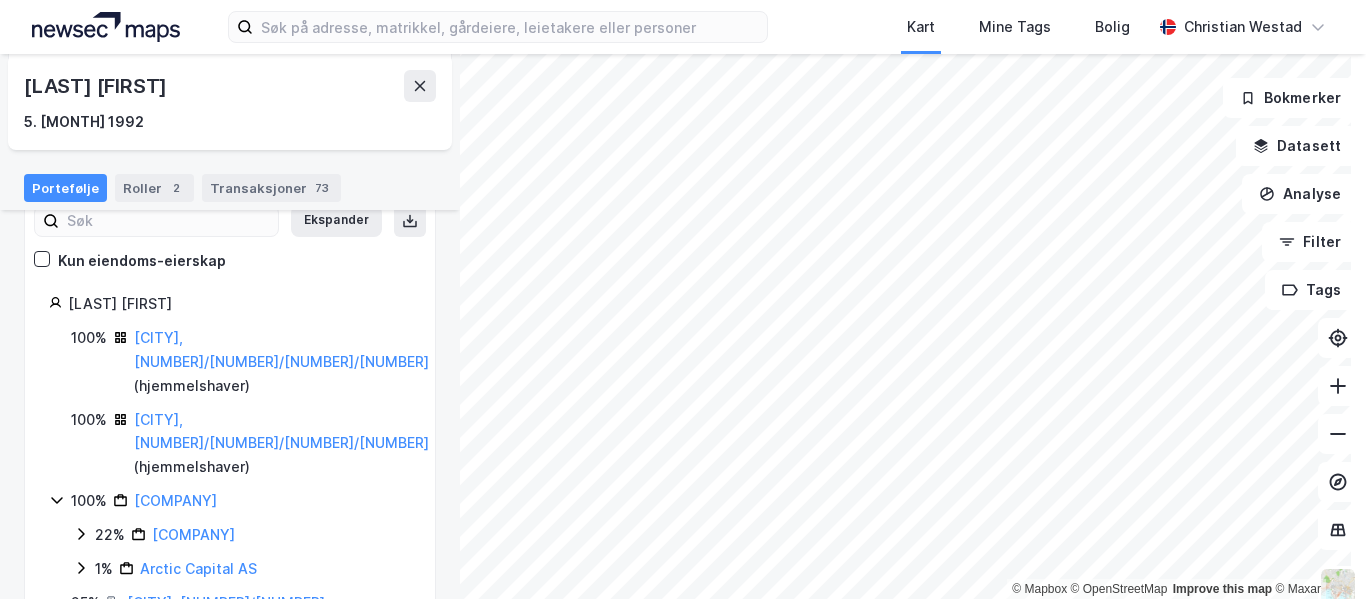 scroll, scrollTop: 252, scrollLeft: 0, axis: vertical 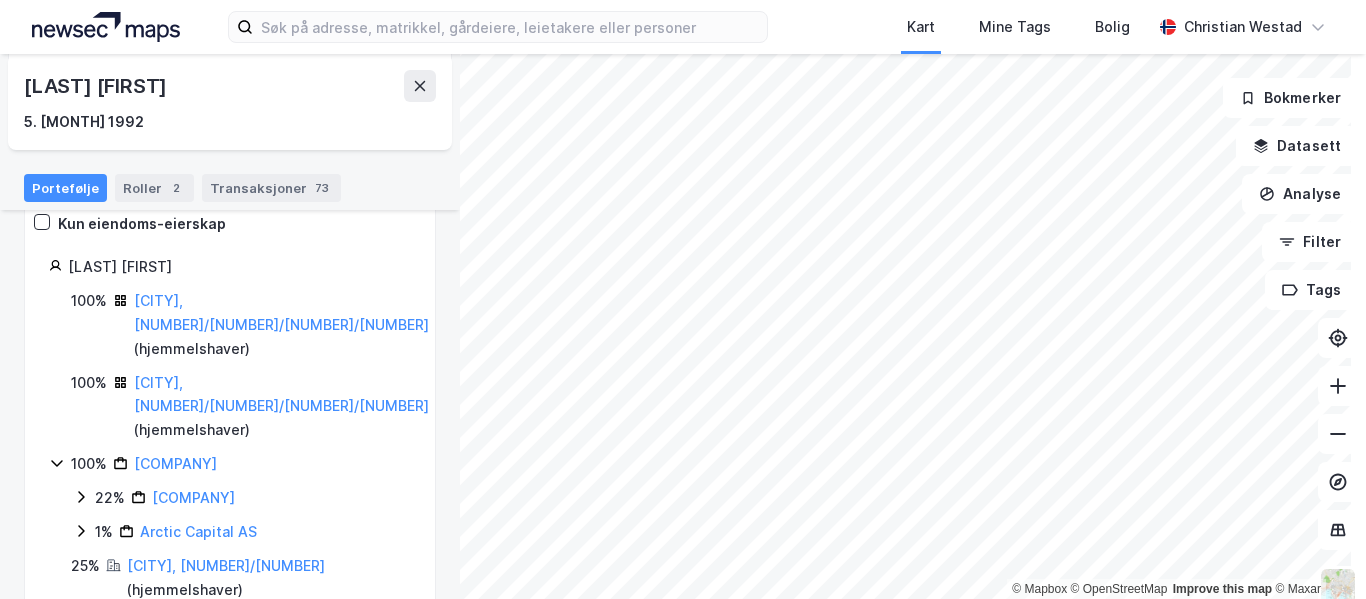click on "Kun eiendoms-eierskap" at bounding box center [142, 224] 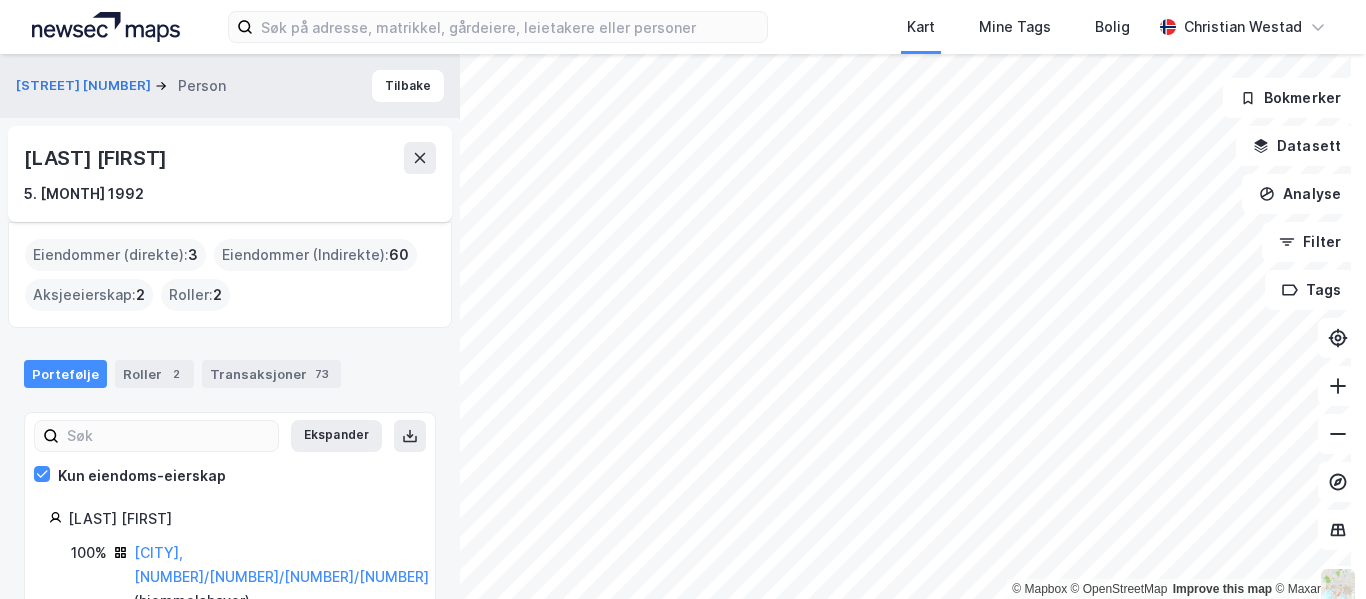 scroll, scrollTop: 150, scrollLeft: 0, axis: vertical 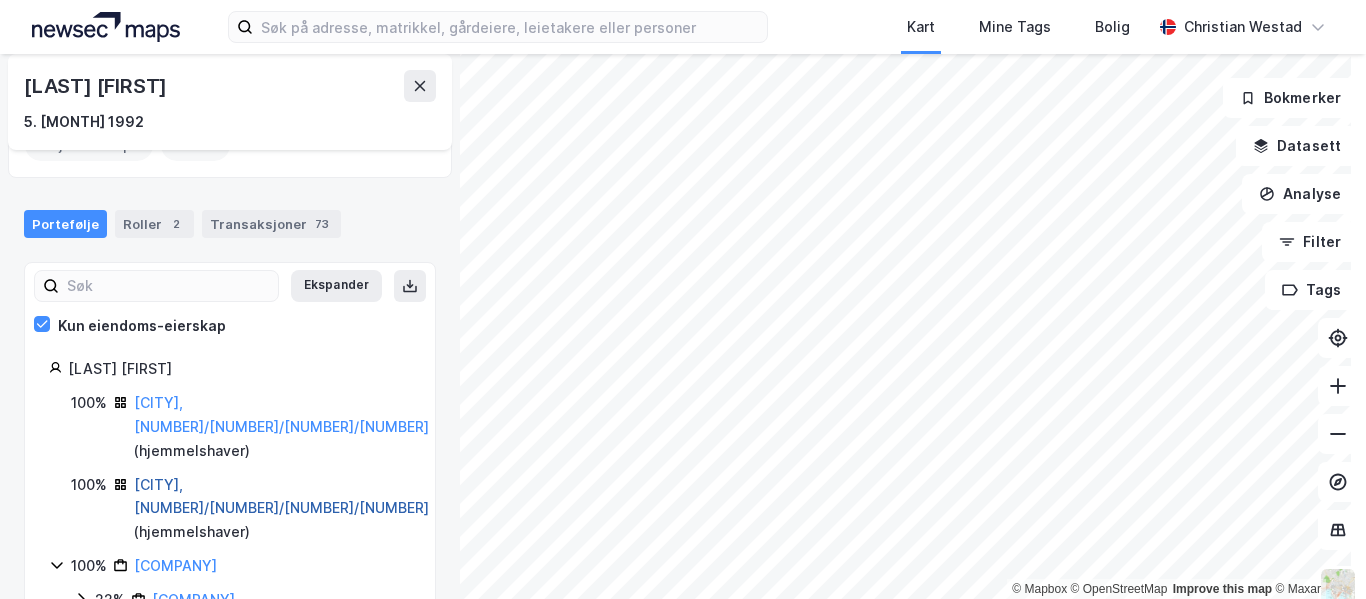 click on "[CITY], [NUMBER]/[NUMBER]/[NUMBER]/[NUMBER]" at bounding box center [281, 496] 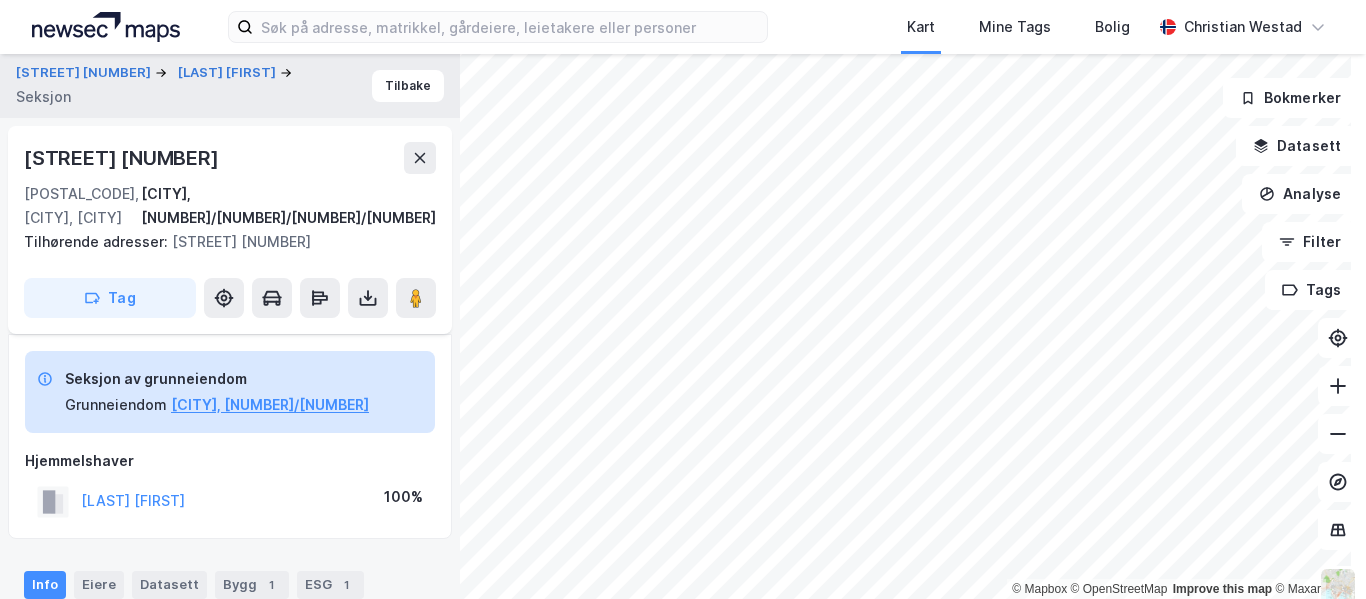 scroll, scrollTop: 429, scrollLeft: 0, axis: vertical 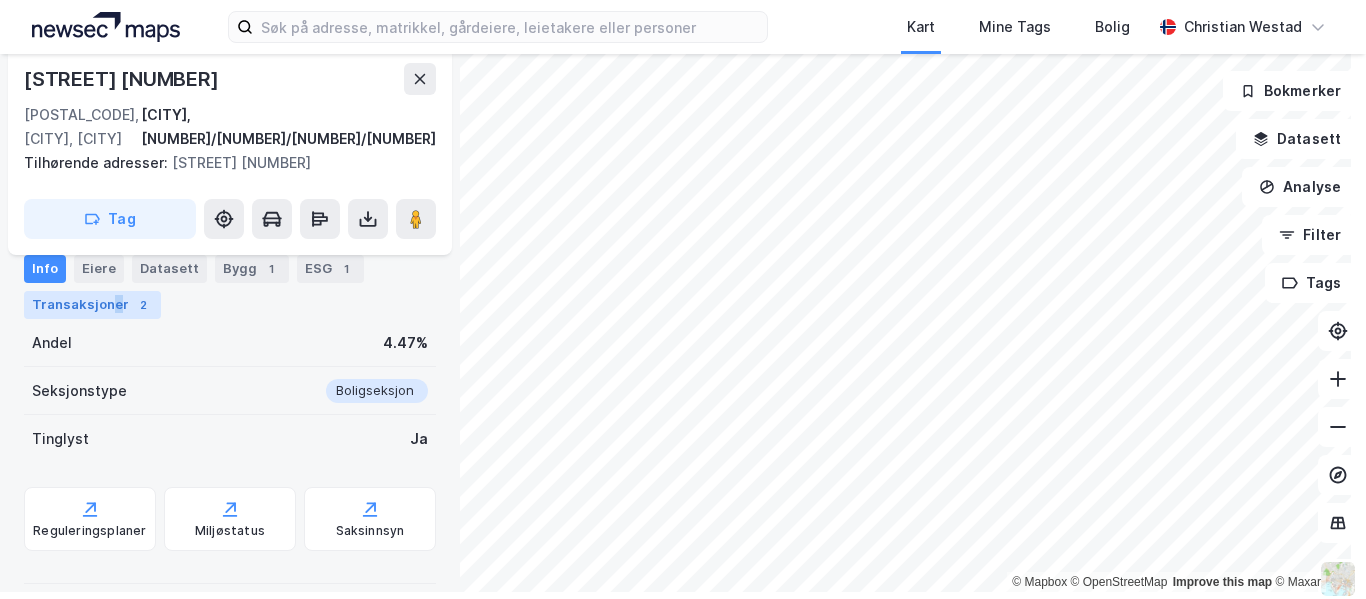 click on "Transaksjoner 2" at bounding box center [92, 305] 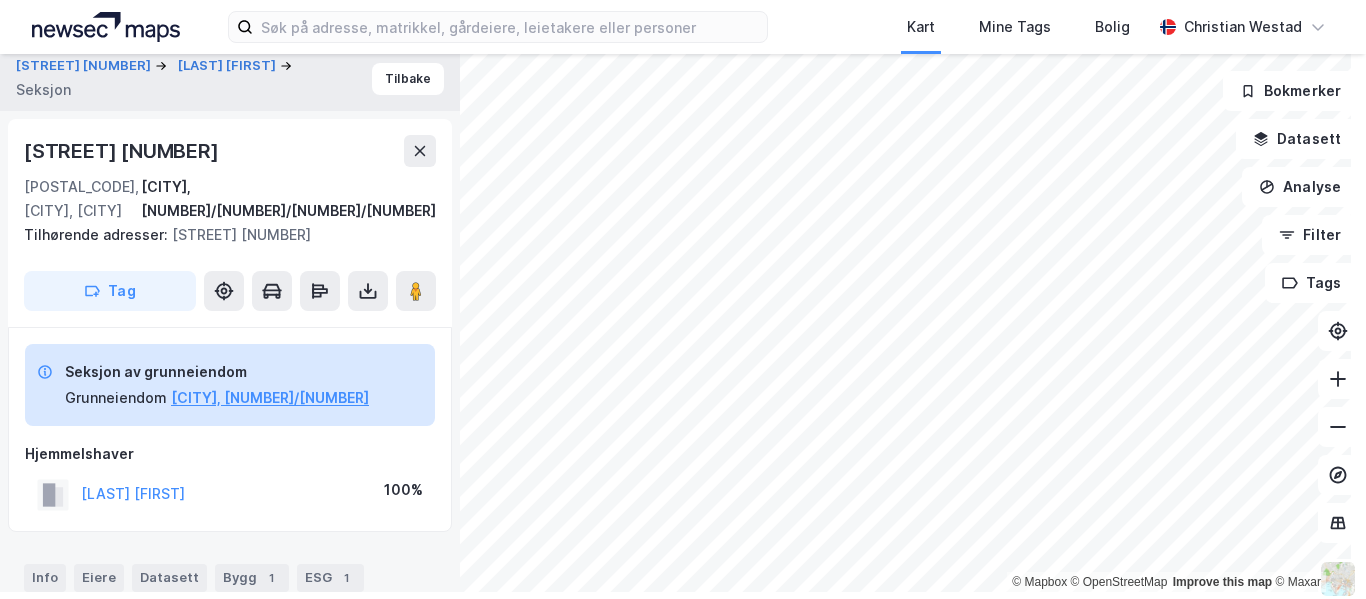 scroll, scrollTop: 192, scrollLeft: 0, axis: vertical 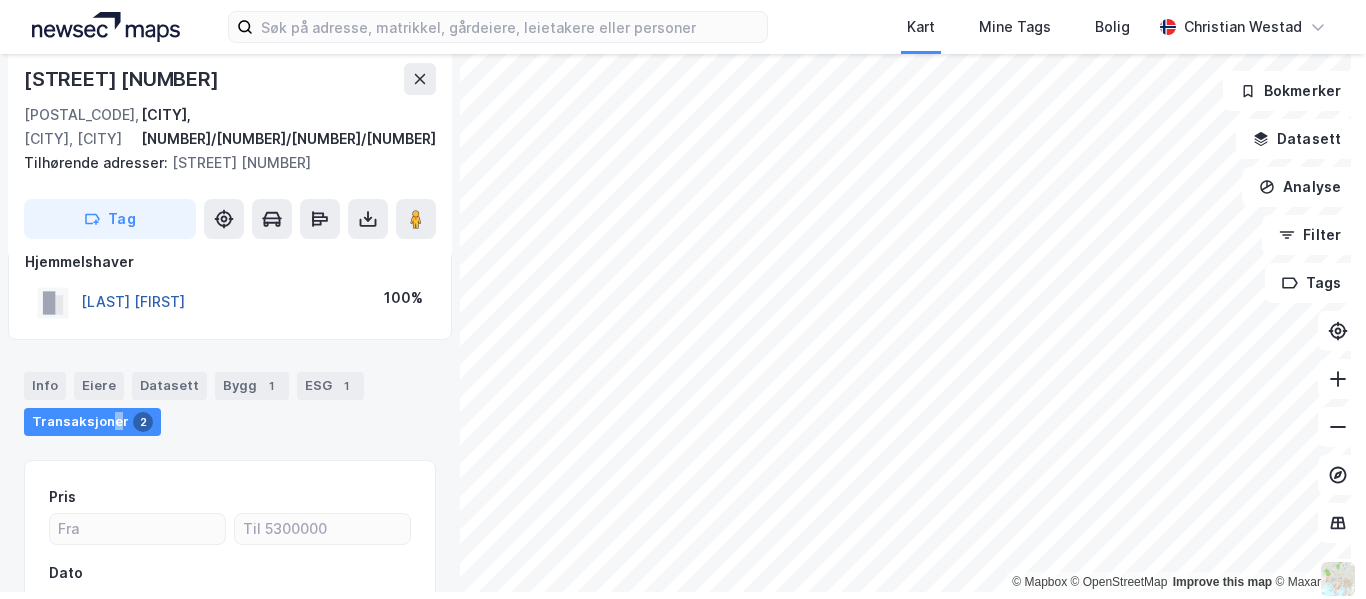 click on "[LAST] [FIRST]" at bounding box center [0, 0] 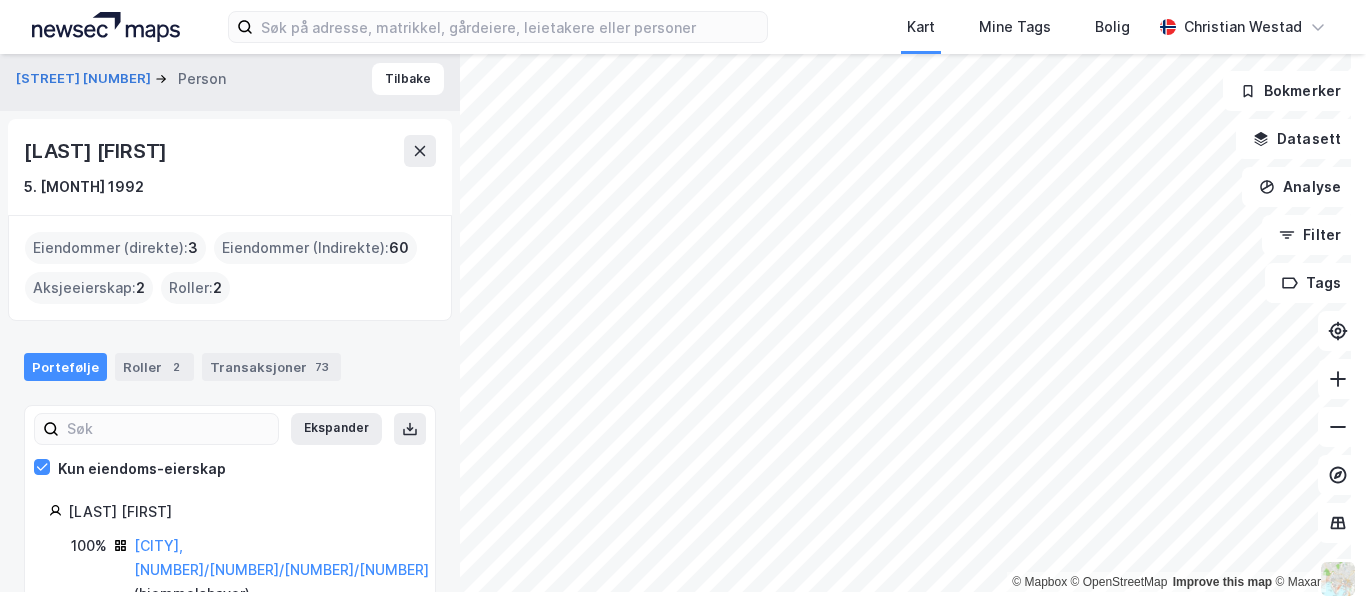scroll, scrollTop: 150, scrollLeft: 0, axis: vertical 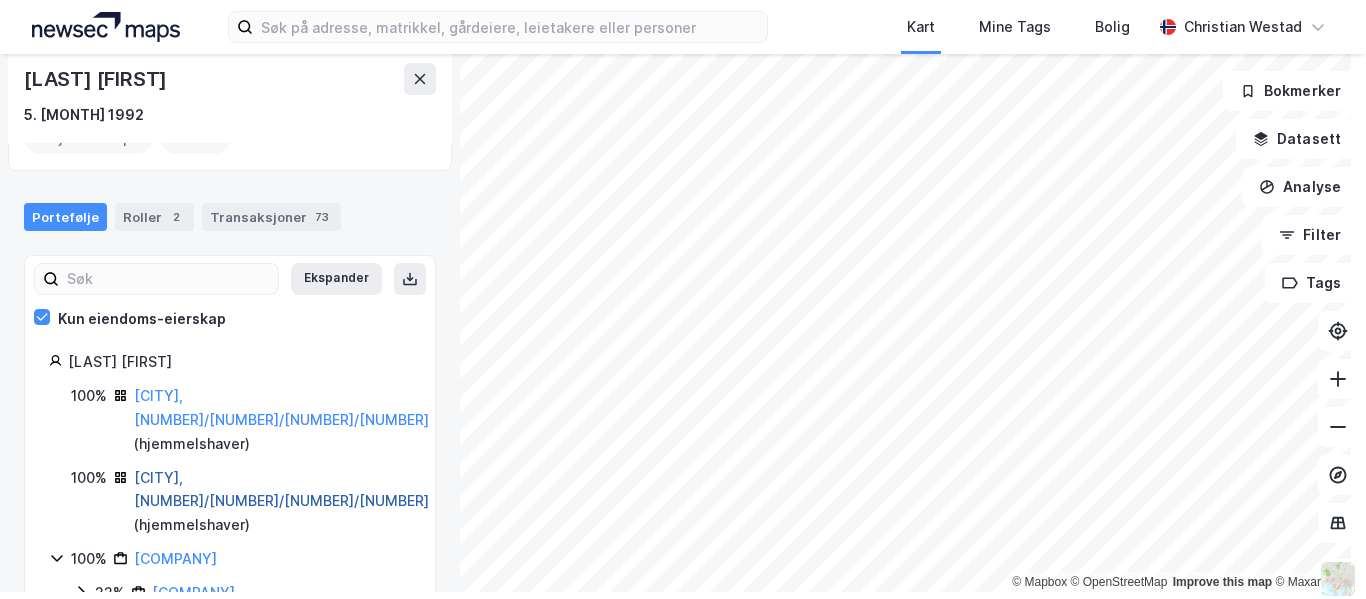 click on "[CITY], [NUMBER]/[NUMBER]/[NUMBER]/[NUMBER]" at bounding box center [281, 489] 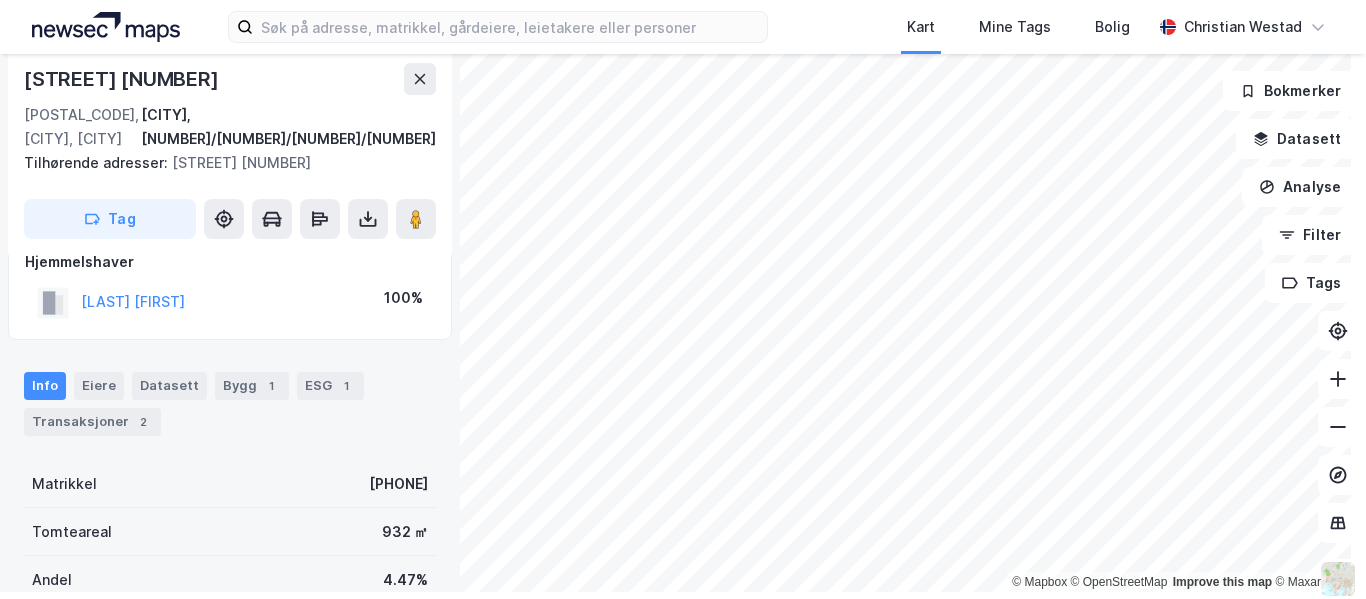 scroll, scrollTop: 429, scrollLeft: 0, axis: vertical 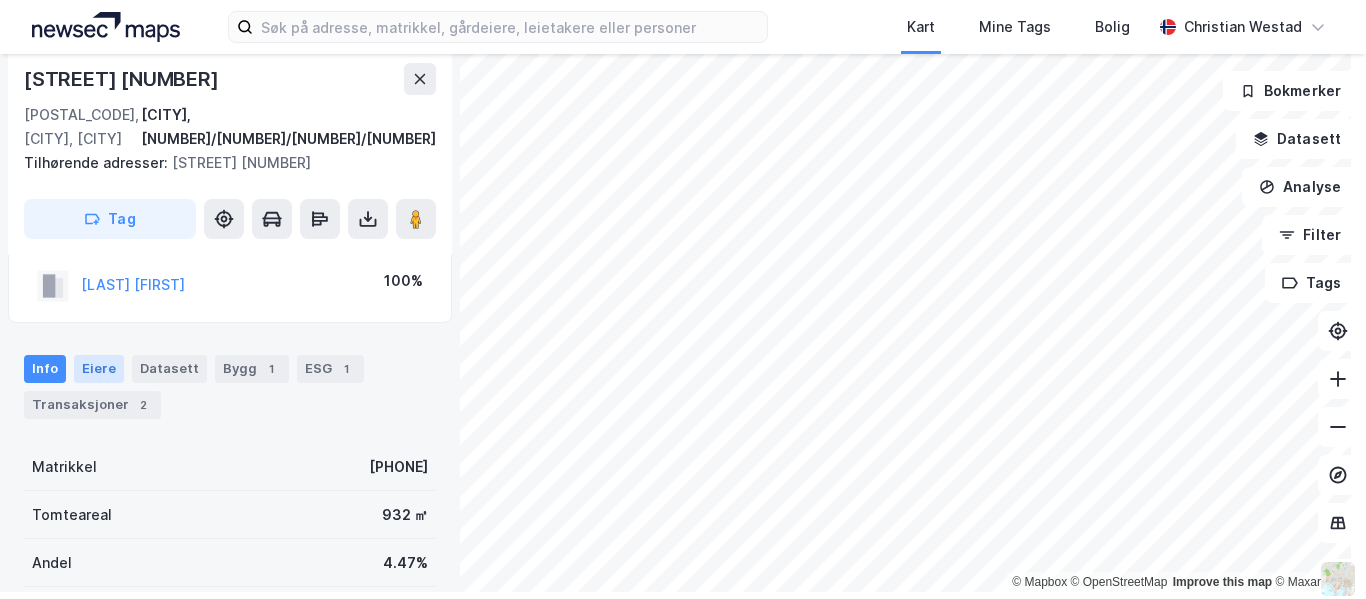 click on "Eiere" at bounding box center [99, 369] 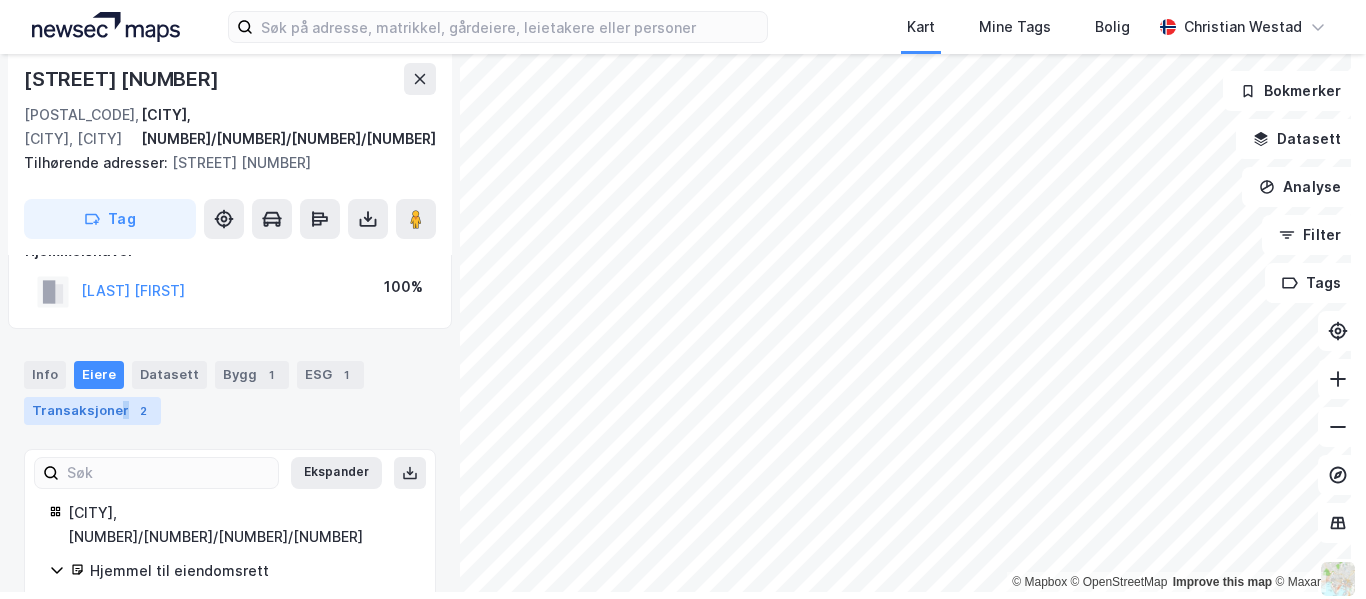 click on "Transaksjoner 2" at bounding box center [92, 411] 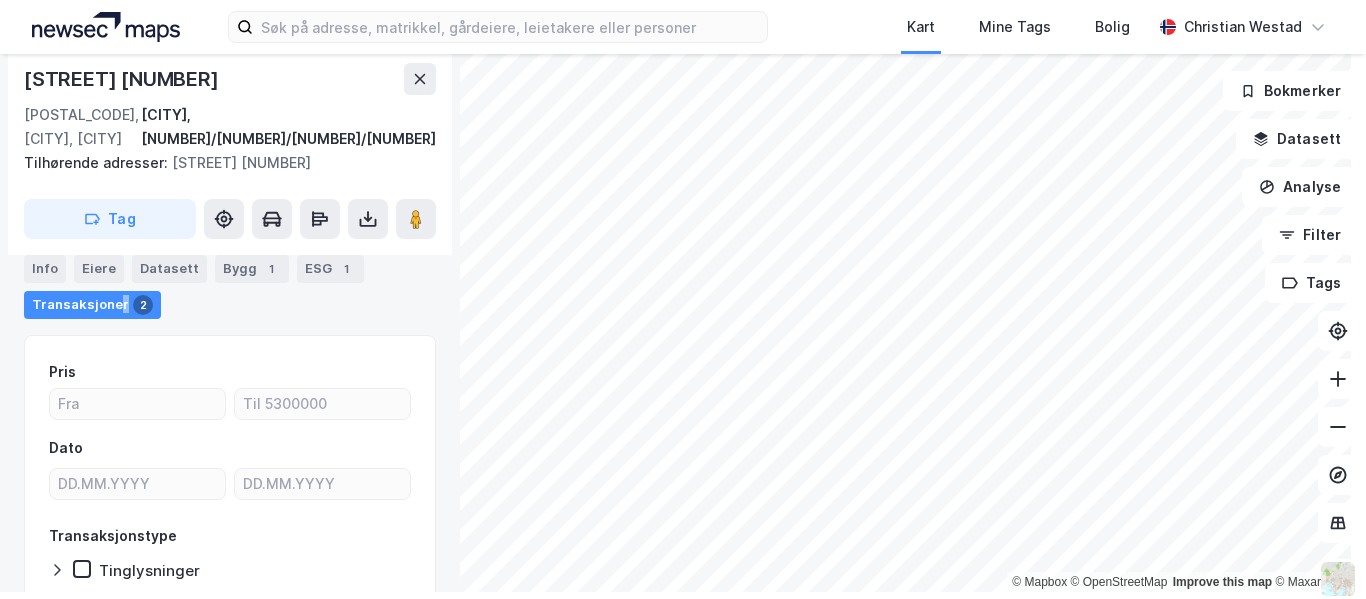 scroll, scrollTop: 0, scrollLeft: 0, axis: both 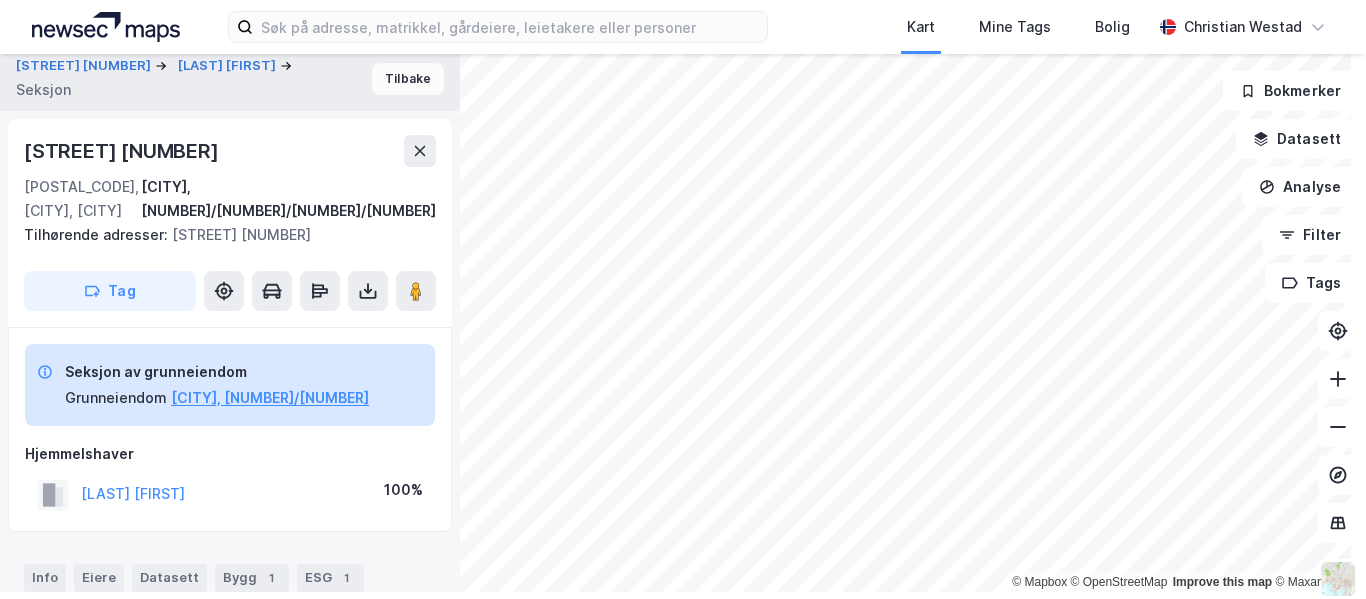 click on "Tilbake" at bounding box center [408, 79] 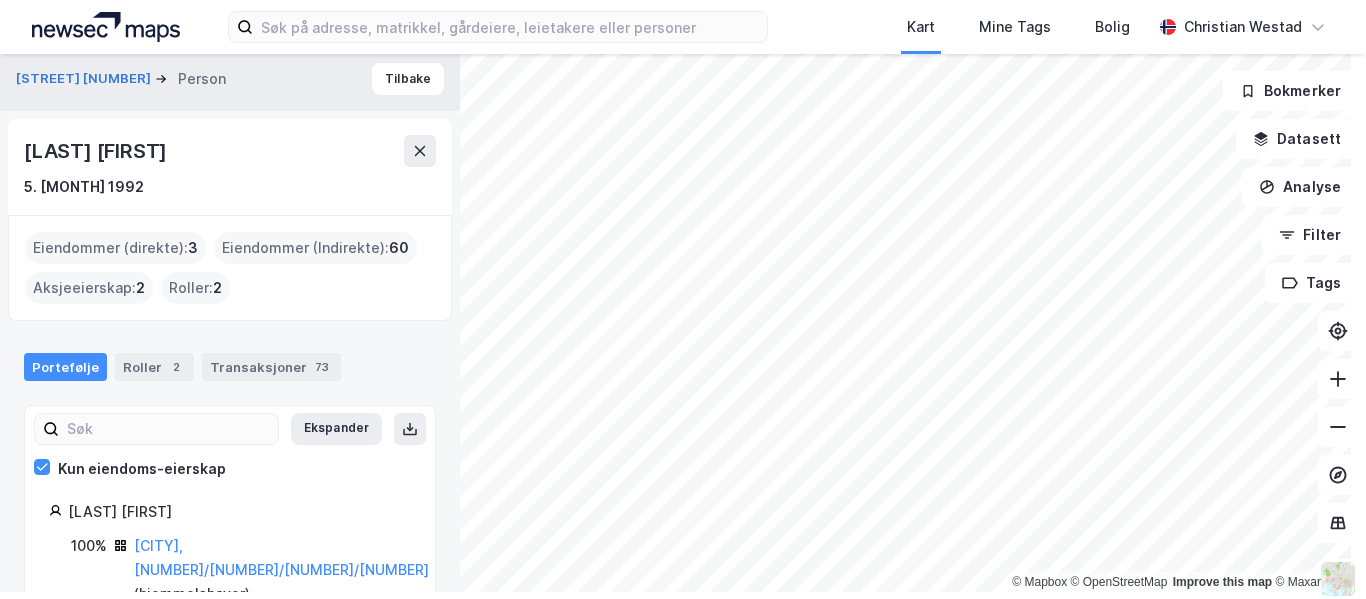 scroll, scrollTop: 150, scrollLeft: 0, axis: vertical 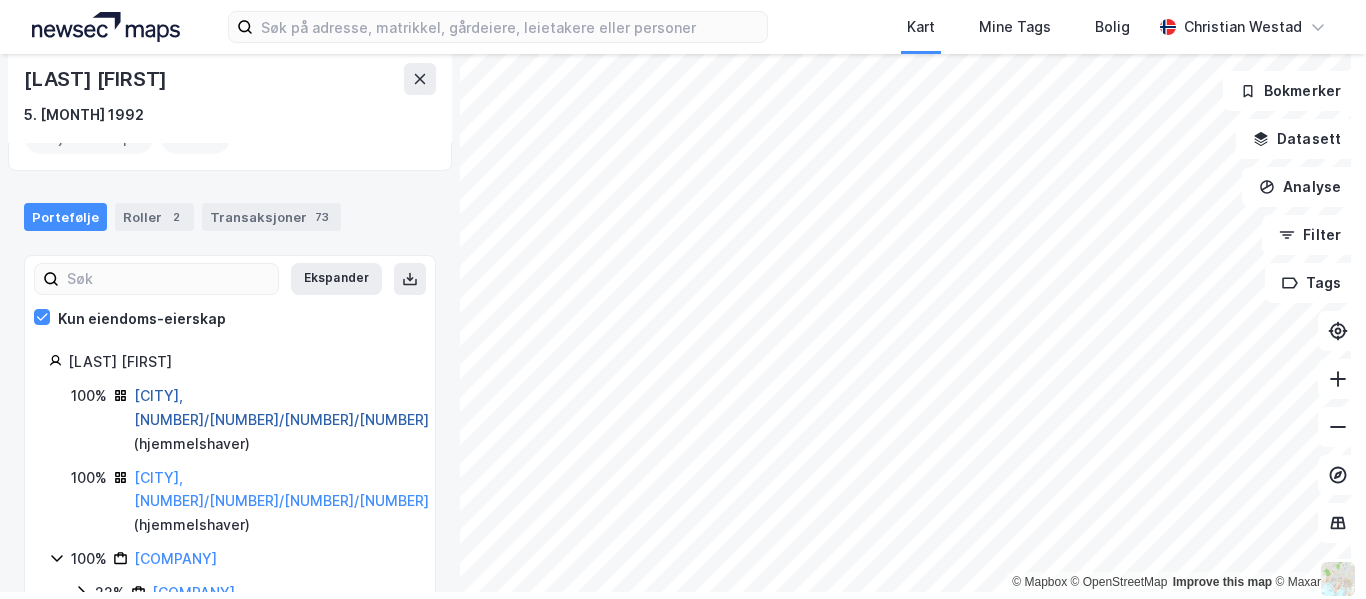 click on "[CITY], [NUMBER]/[NUMBER]/[NUMBER]/[NUMBER]" at bounding box center (281, 407) 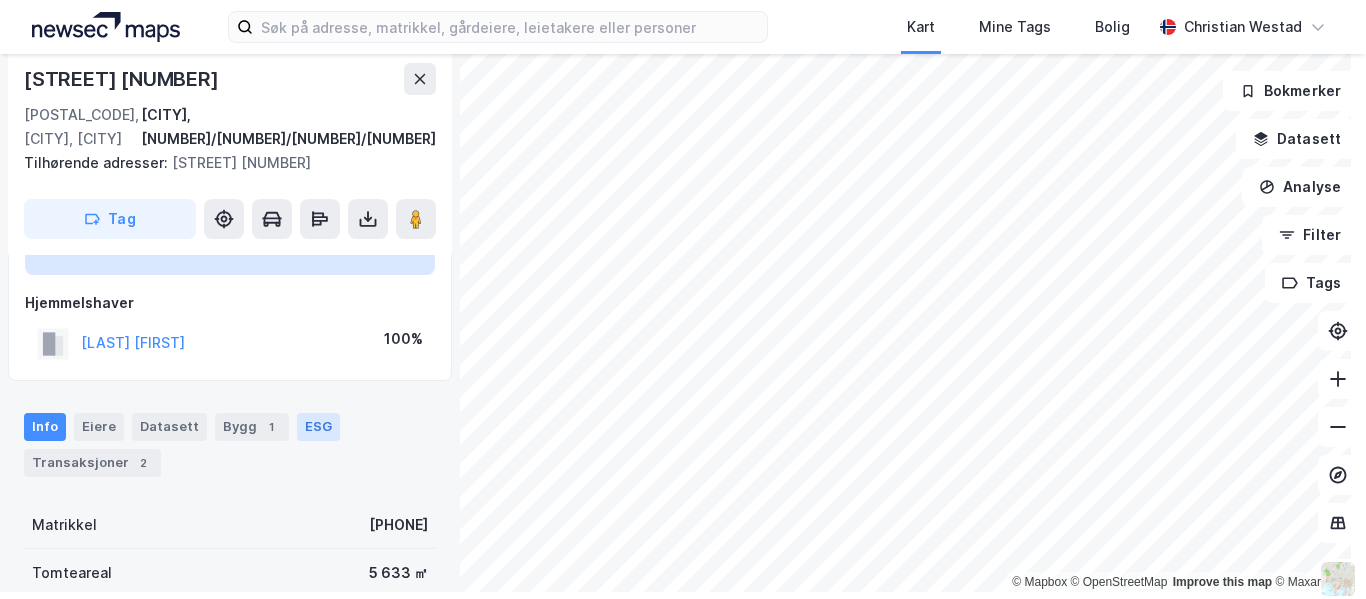 scroll, scrollTop: 122, scrollLeft: 0, axis: vertical 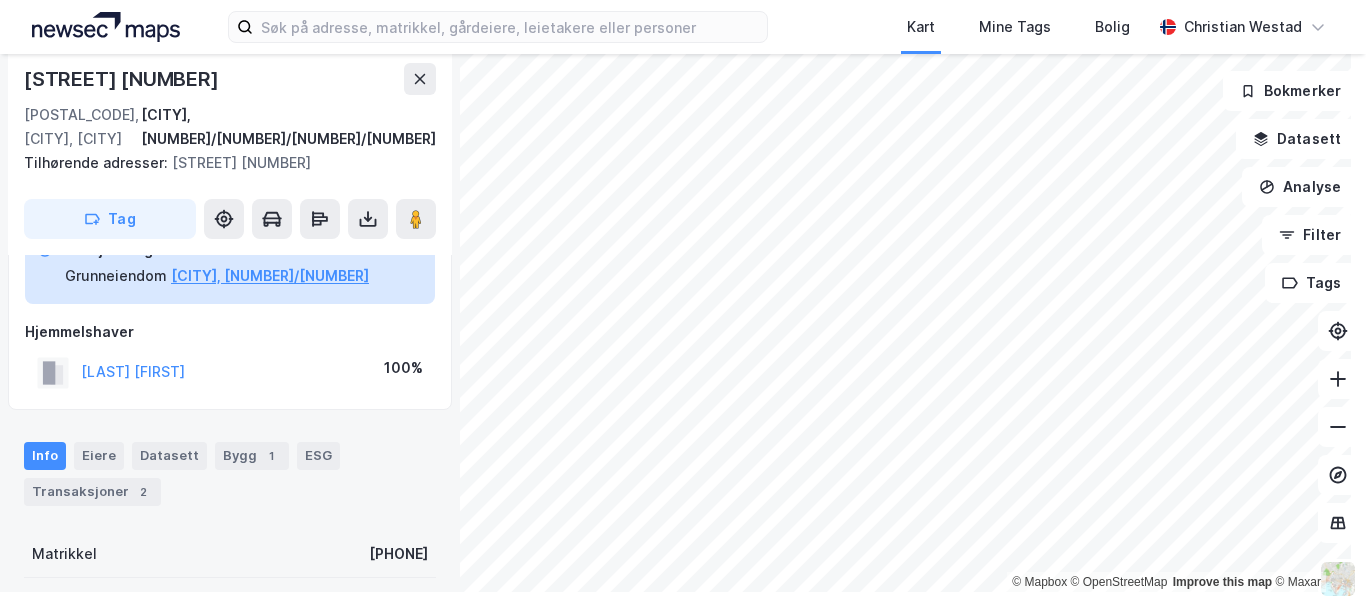 drag, startPoint x: 92, startPoint y: 461, endPoint x: 184, endPoint y: 475, distance: 93.05912 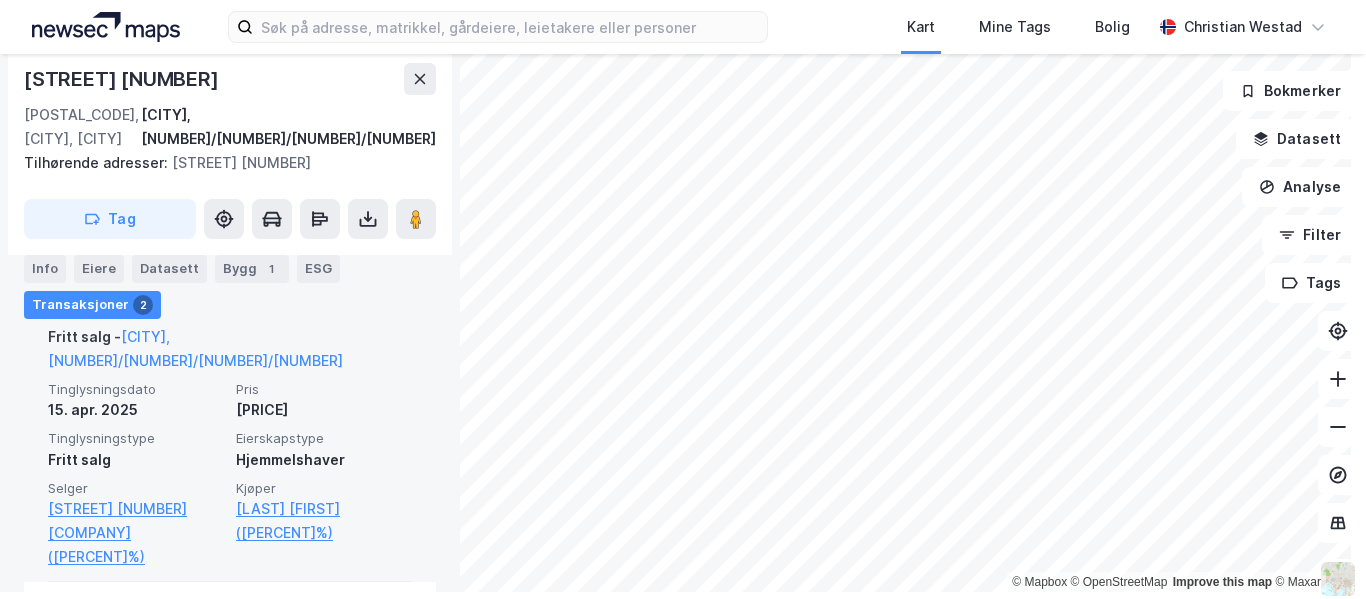 scroll, scrollTop: 688, scrollLeft: 0, axis: vertical 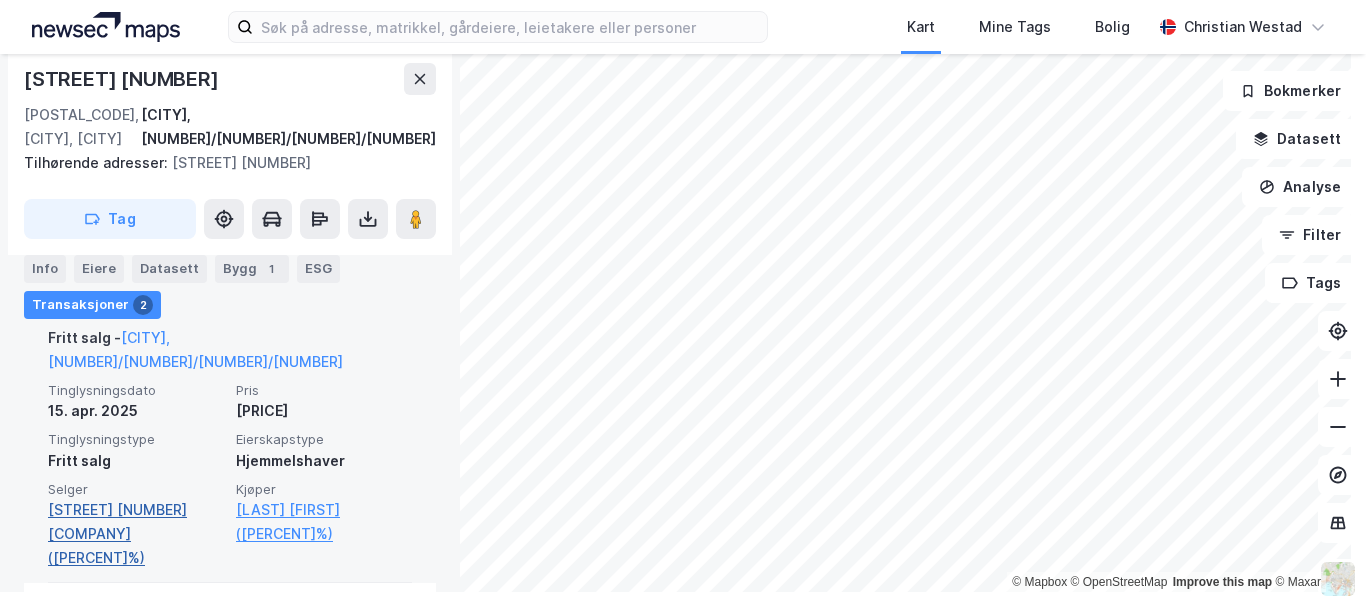 click on "[STREET] [NUMBER] [COMPANY] ([PERCENT]%)" at bounding box center [136, 534] 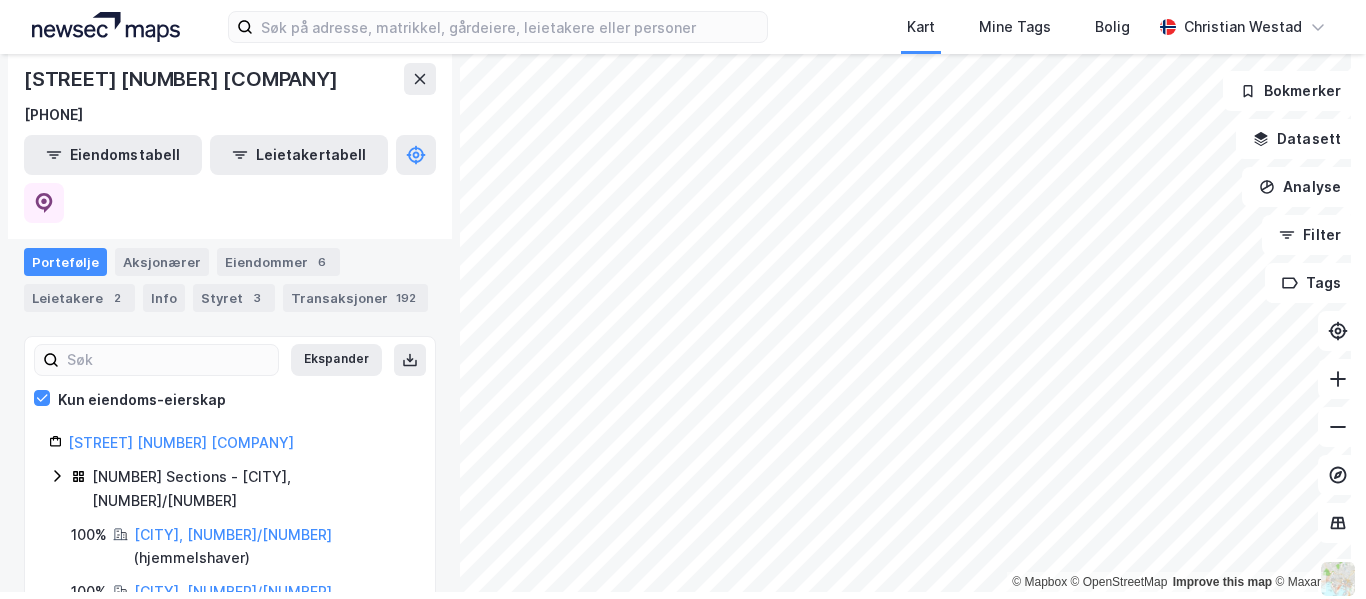 scroll, scrollTop: 270, scrollLeft: 0, axis: vertical 